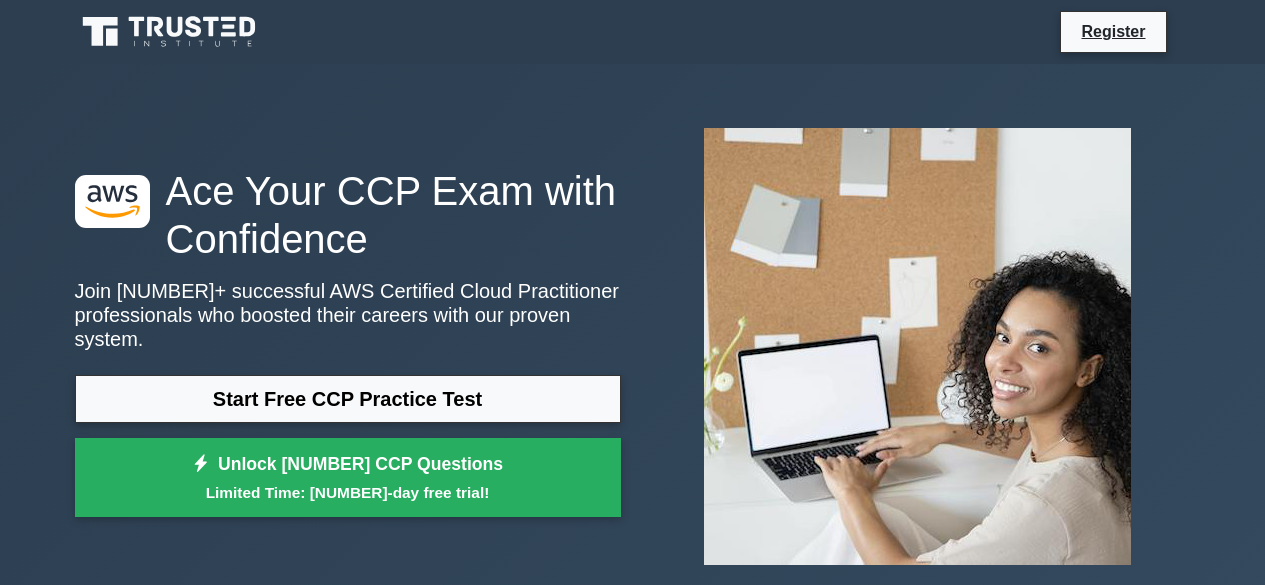 scroll, scrollTop: 0, scrollLeft: 0, axis: both 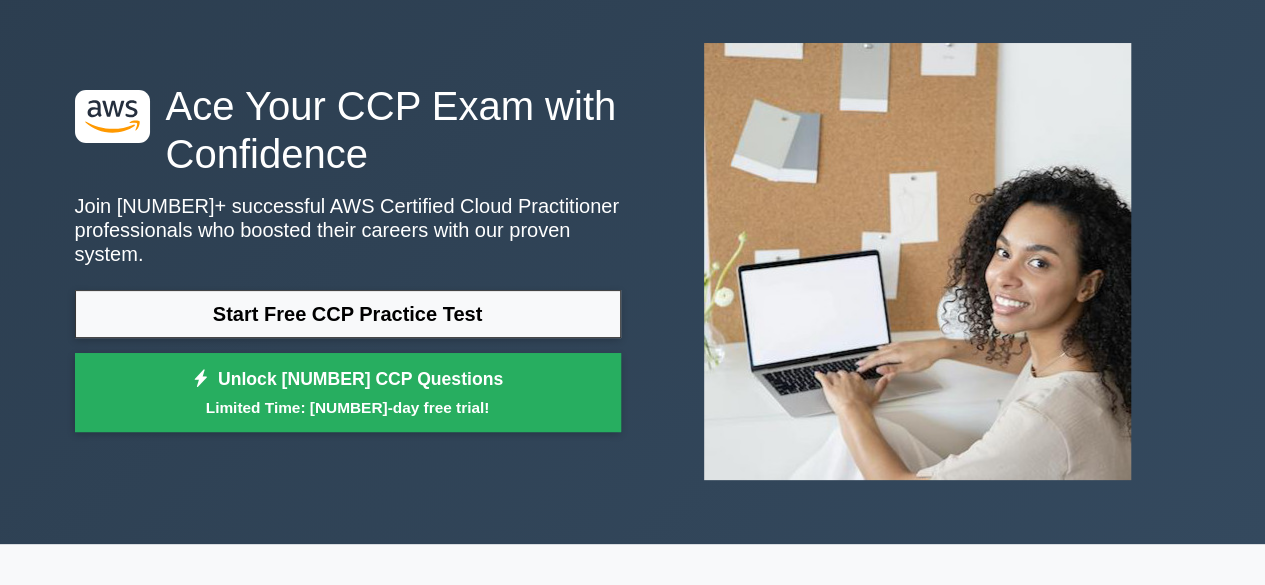click on "Start Free CCP Practice Test" at bounding box center [348, 314] 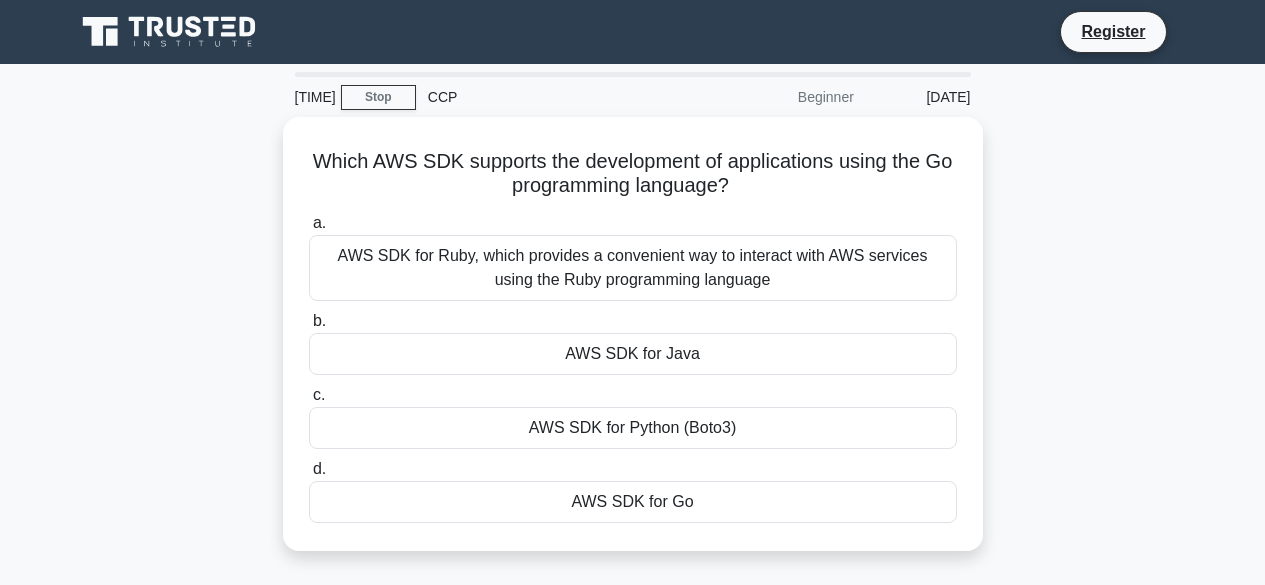 scroll, scrollTop: 0, scrollLeft: 0, axis: both 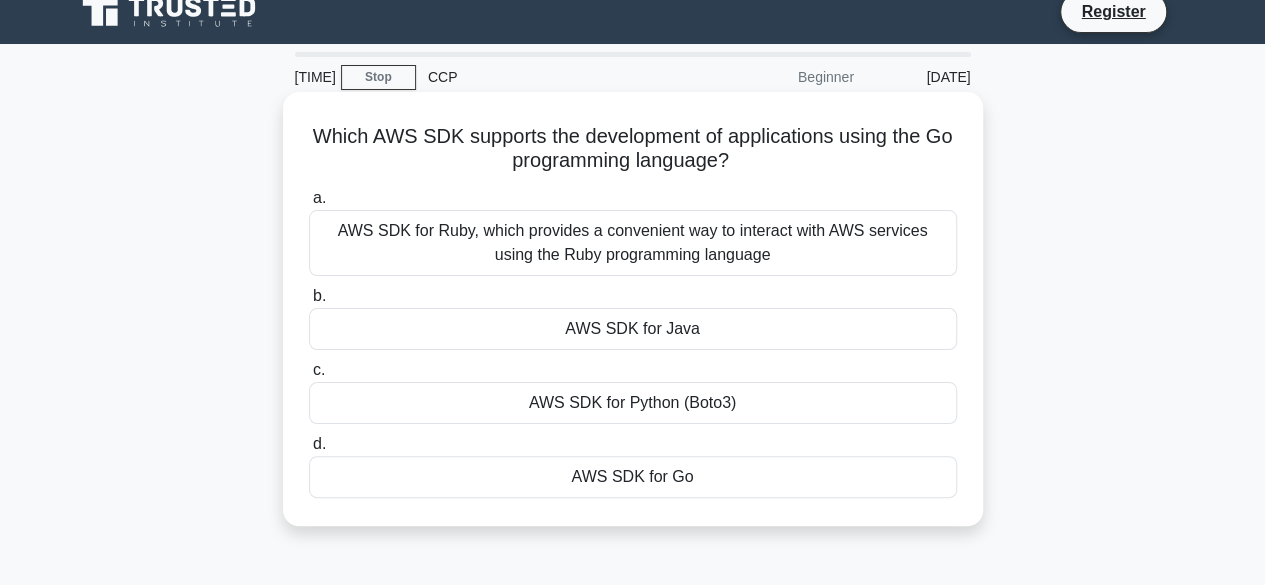 click on "AWS SDK for Python (Boto3)" at bounding box center (633, 403) 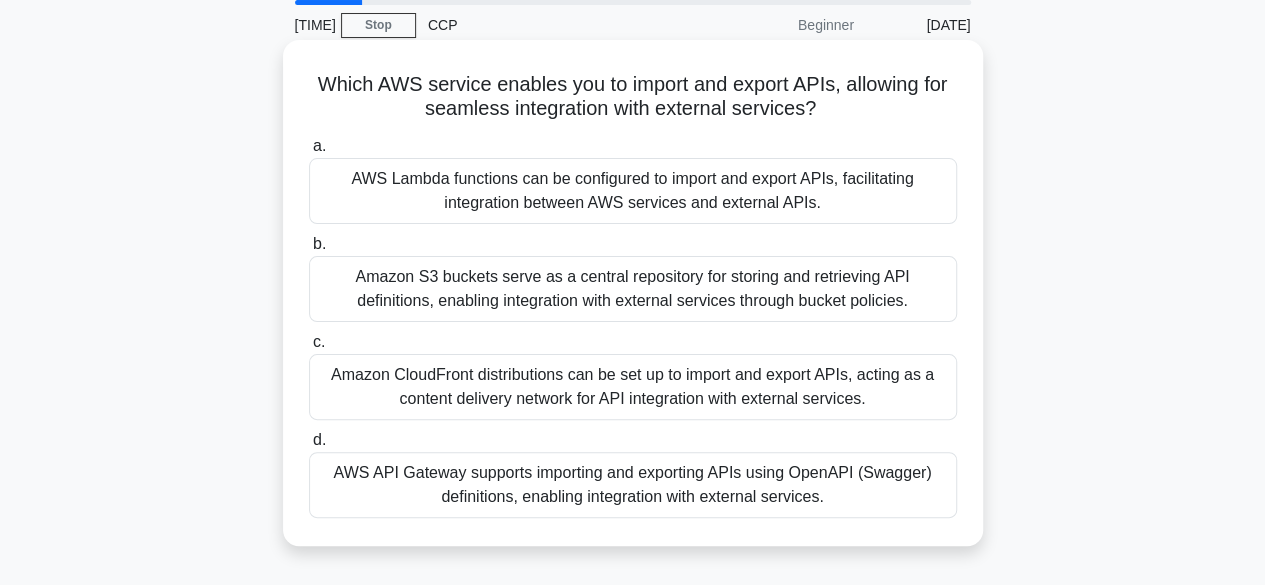 scroll, scrollTop: 73, scrollLeft: 0, axis: vertical 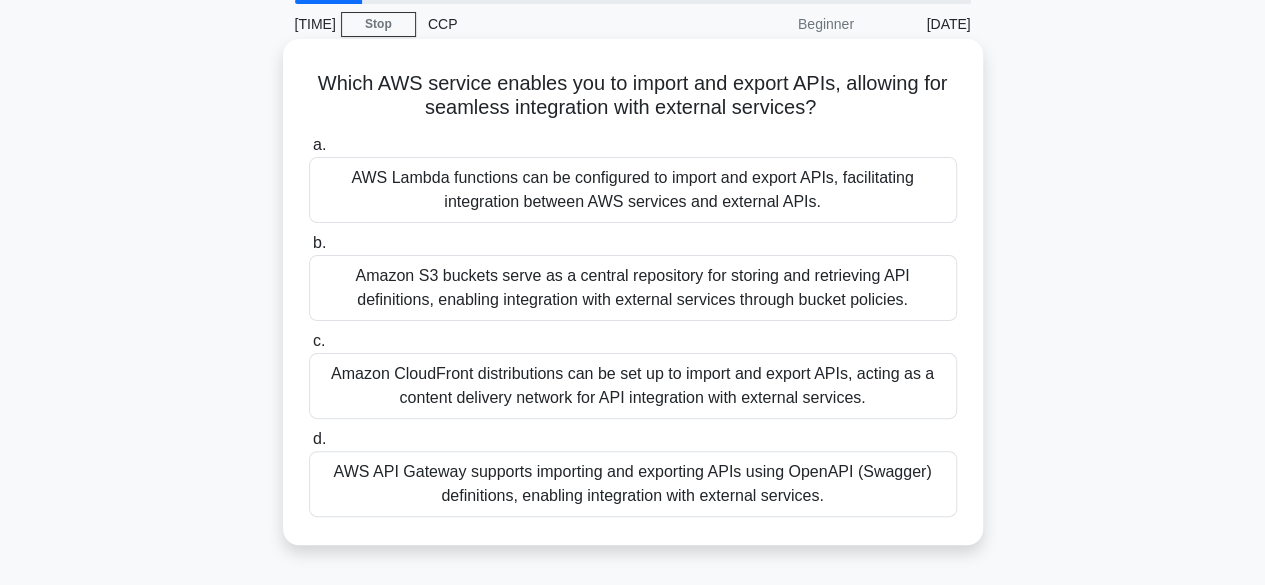 click on "AWS API Gateway supports importing and exporting APIs using OpenAPI (Swagger) definitions, enabling integration with external services." at bounding box center [633, 484] 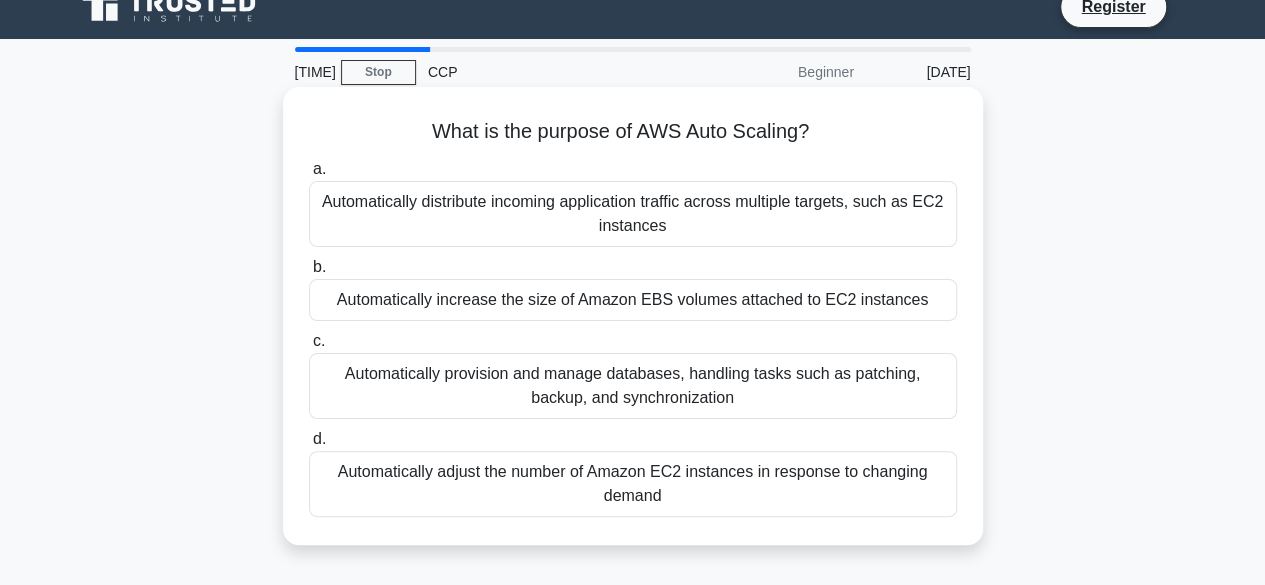 scroll, scrollTop: 26, scrollLeft: 0, axis: vertical 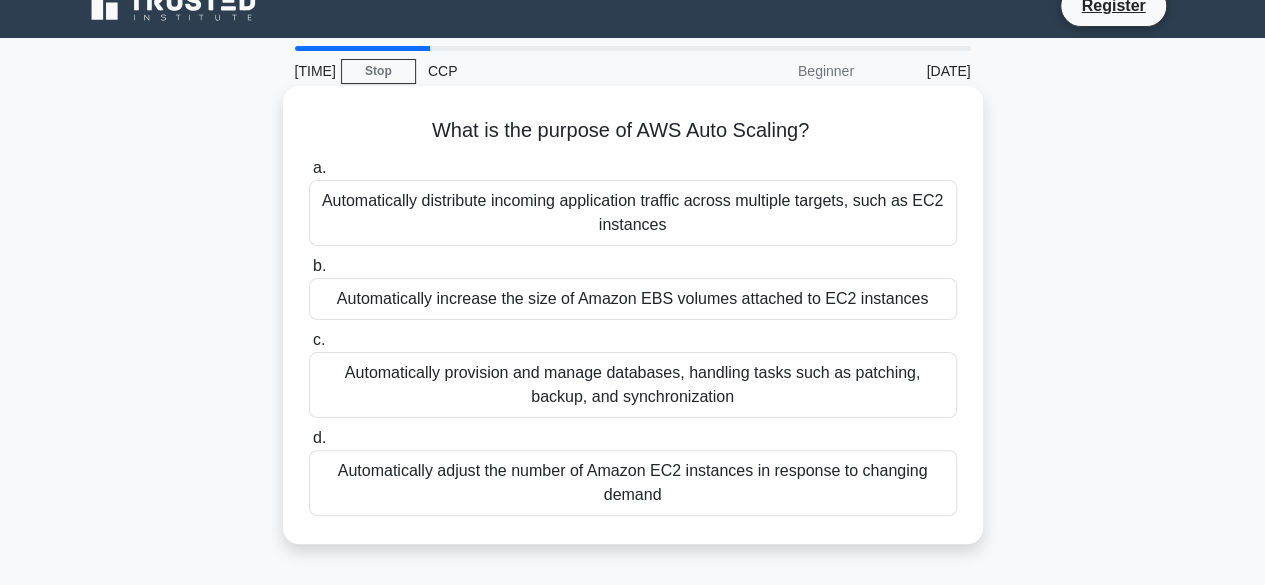 click on "Automatically adjust the number of Amazon EC2 instances in response to changing demand" at bounding box center (633, 483) 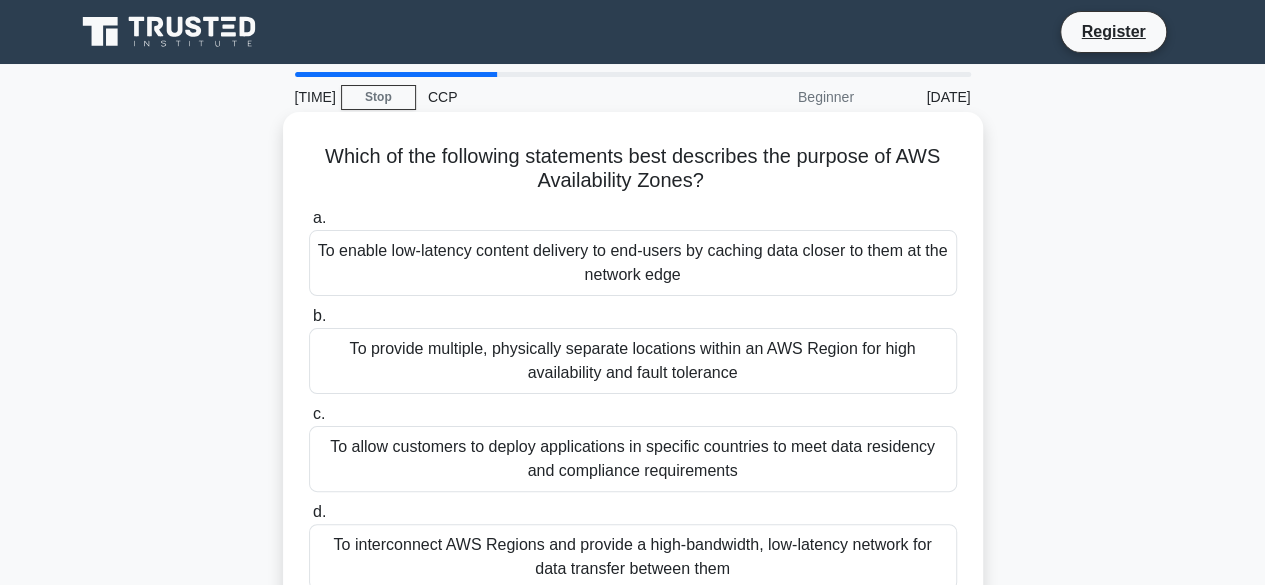 scroll, scrollTop: 76, scrollLeft: 0, axis: vertical 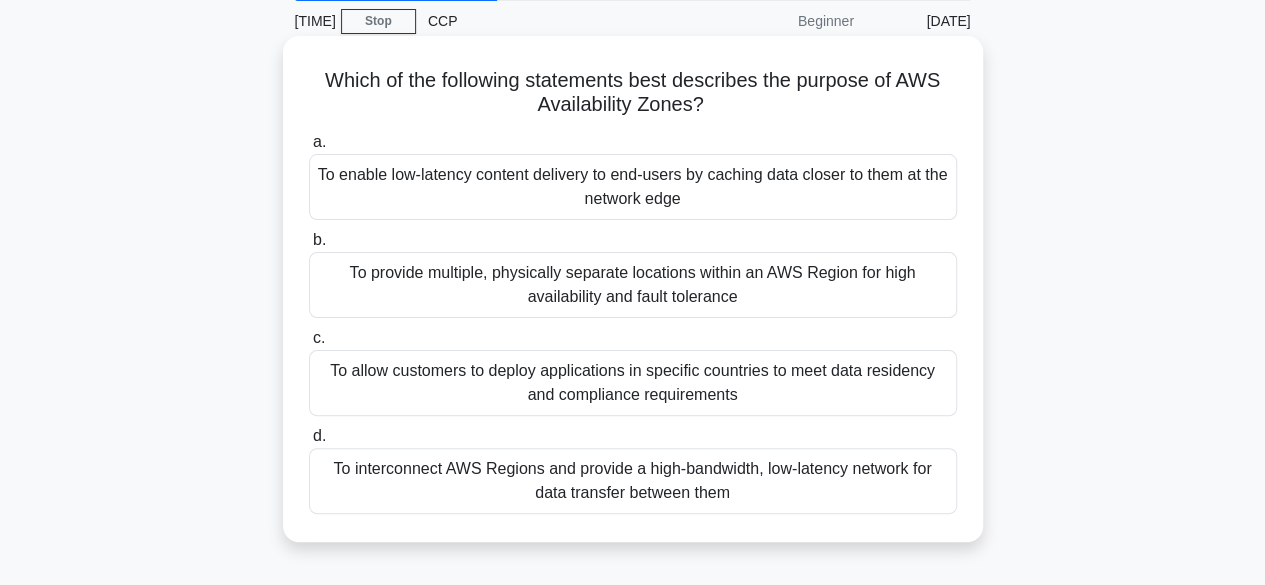 click on "To interconnect AWS Regions and provide a high-bandwidth, low-latency network for data transfer between them" at bounding box center [633, 481] 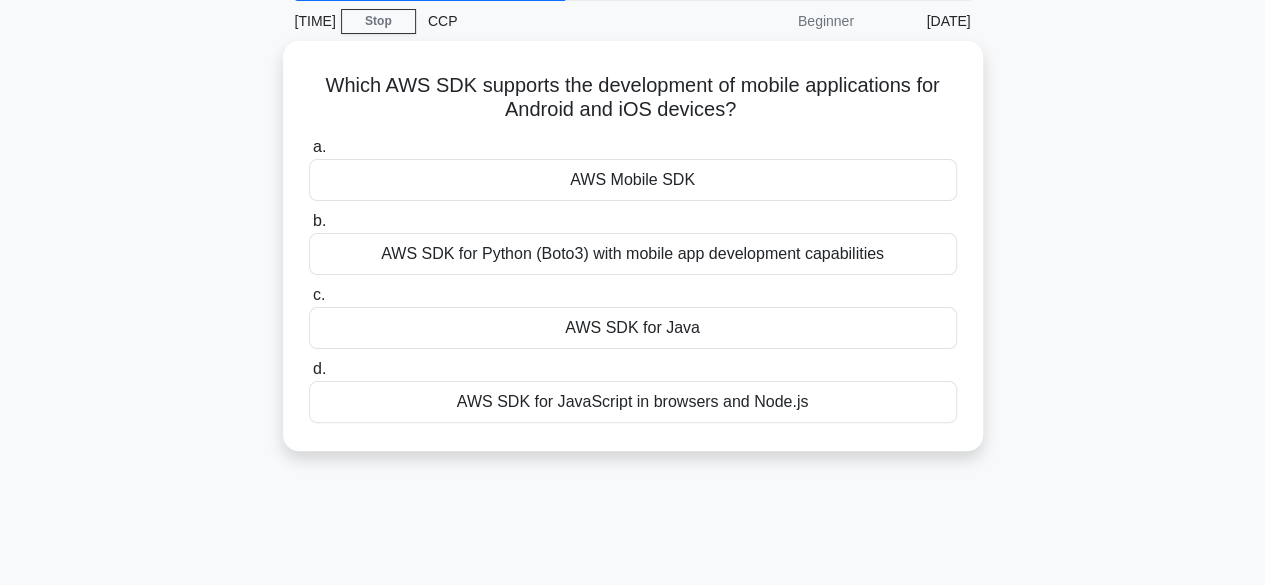 scroll, scrollTop: 0, scrollLeft: 0, axis: both 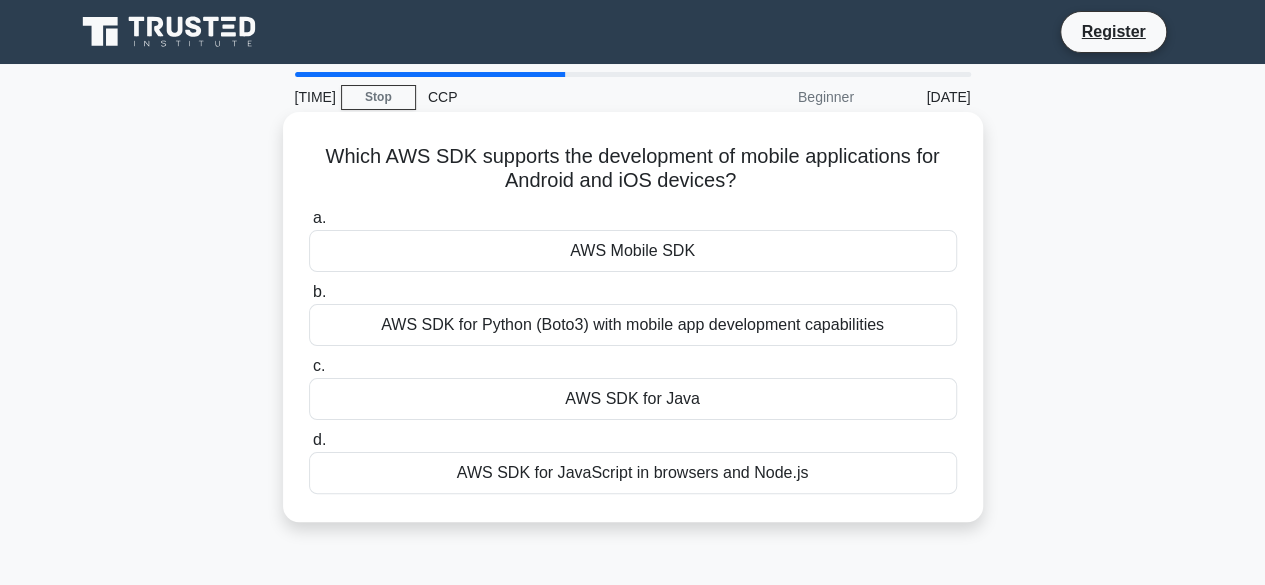 click on "AWS Mobile SDK" at bounding box center [633, 251] 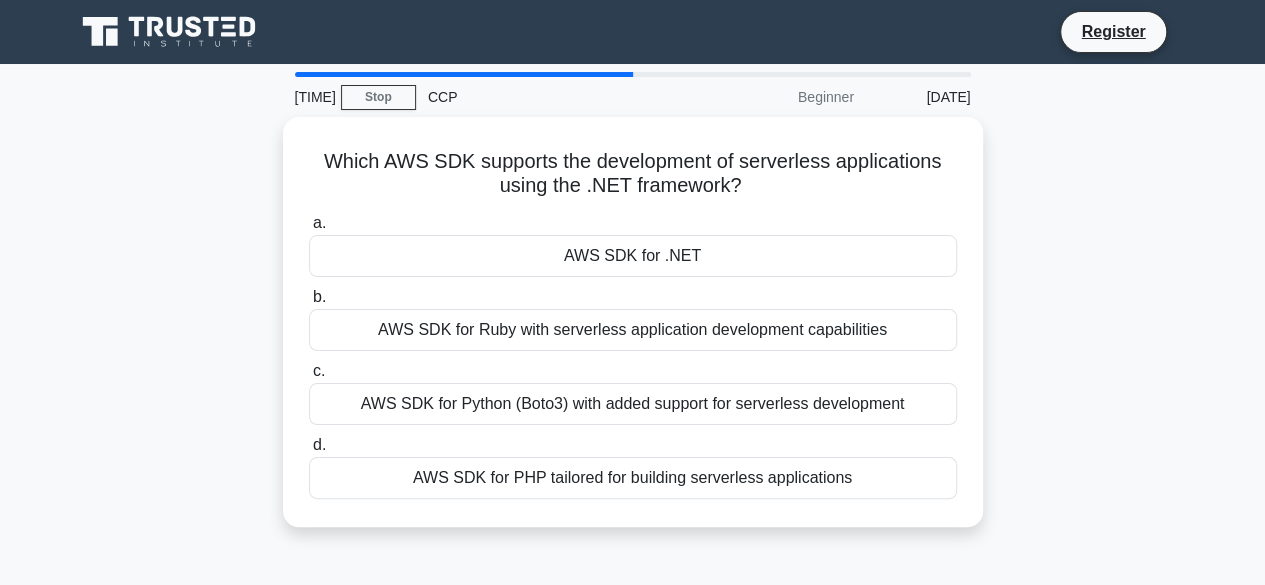 click on "AWS SDK for .NET" at bounding box center [633, 256] 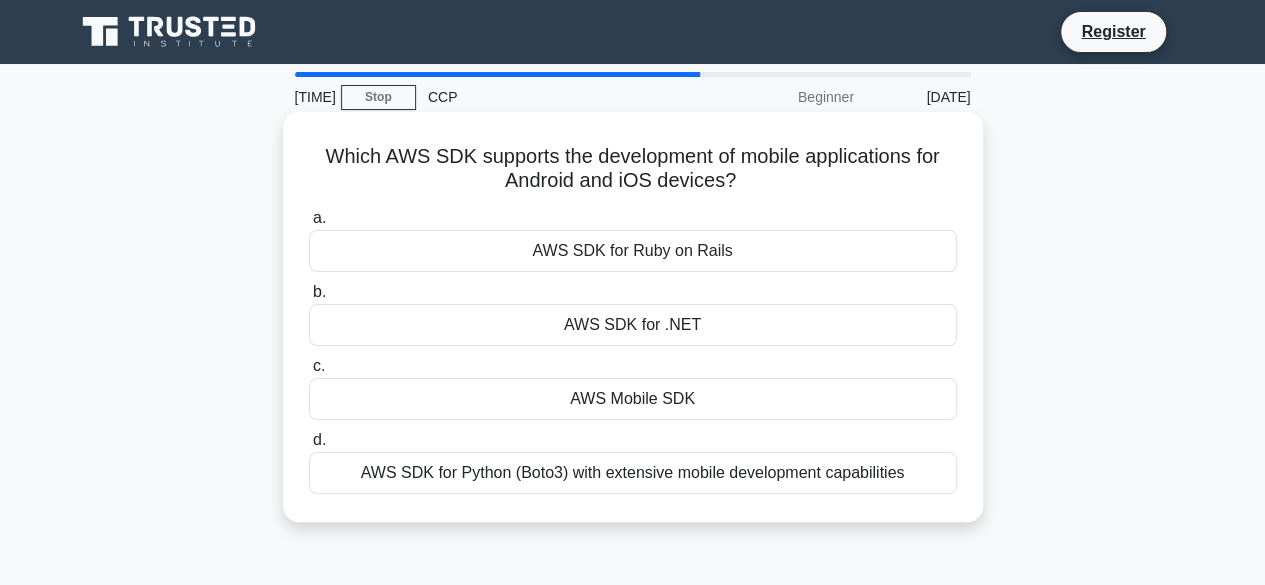 click on "AWS SDK for Python (Boto3) with extensive mobile development capabilities" at bounding box center [633, 473] 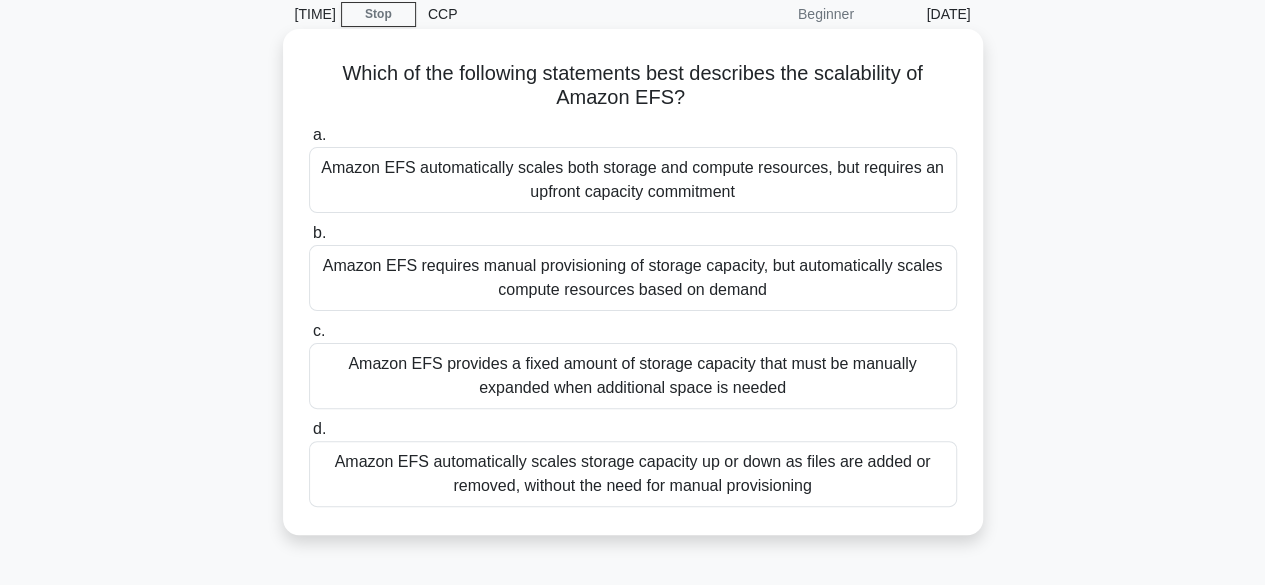 scroll, scrollTop: 84, scrollLeft: 0, axis: vertical 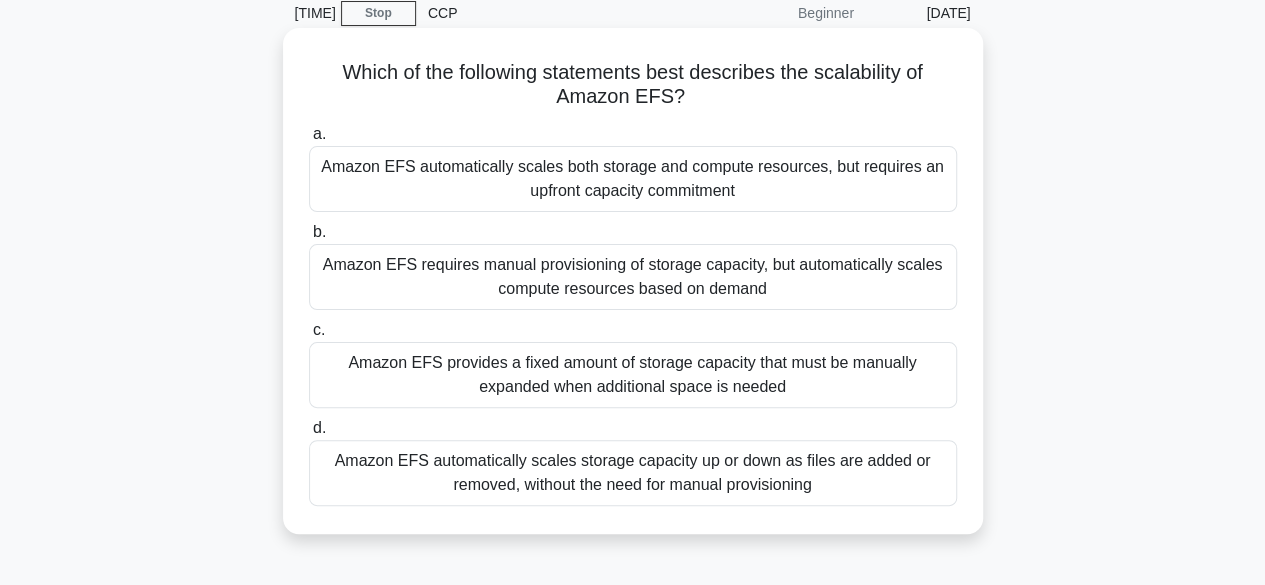click on "Amazon EFS automatically scales storage capacity up or down as files are added or removed, without the need for manual provisioning" at bounding box center (633, 473) 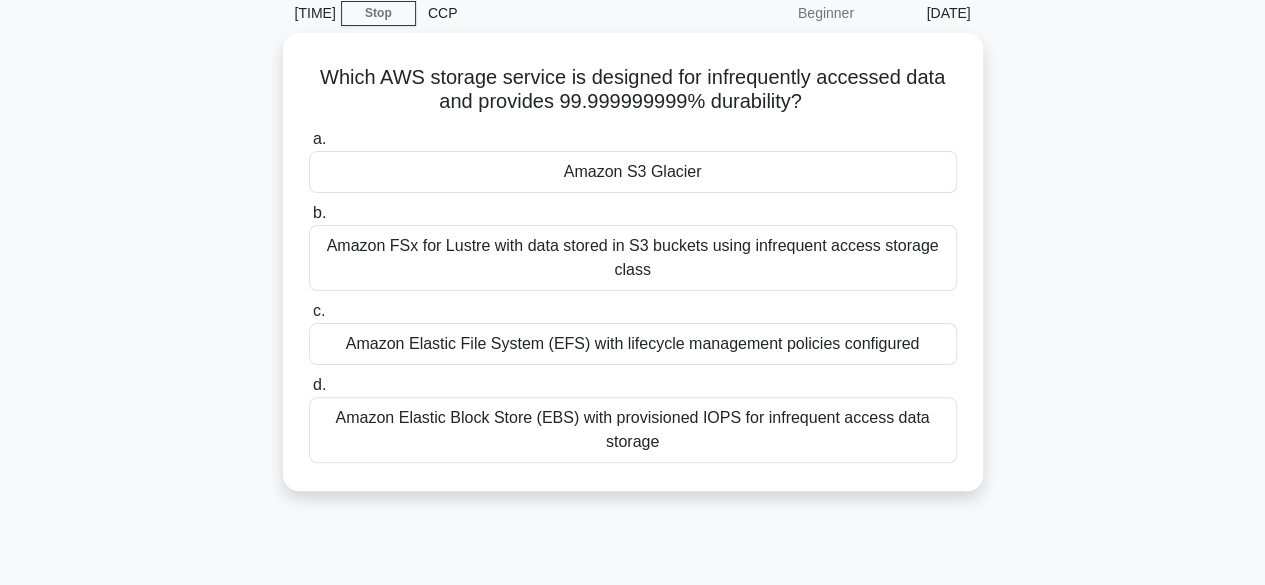 scroll, scrollTop: 0, scrollLeft: 0, axis: both 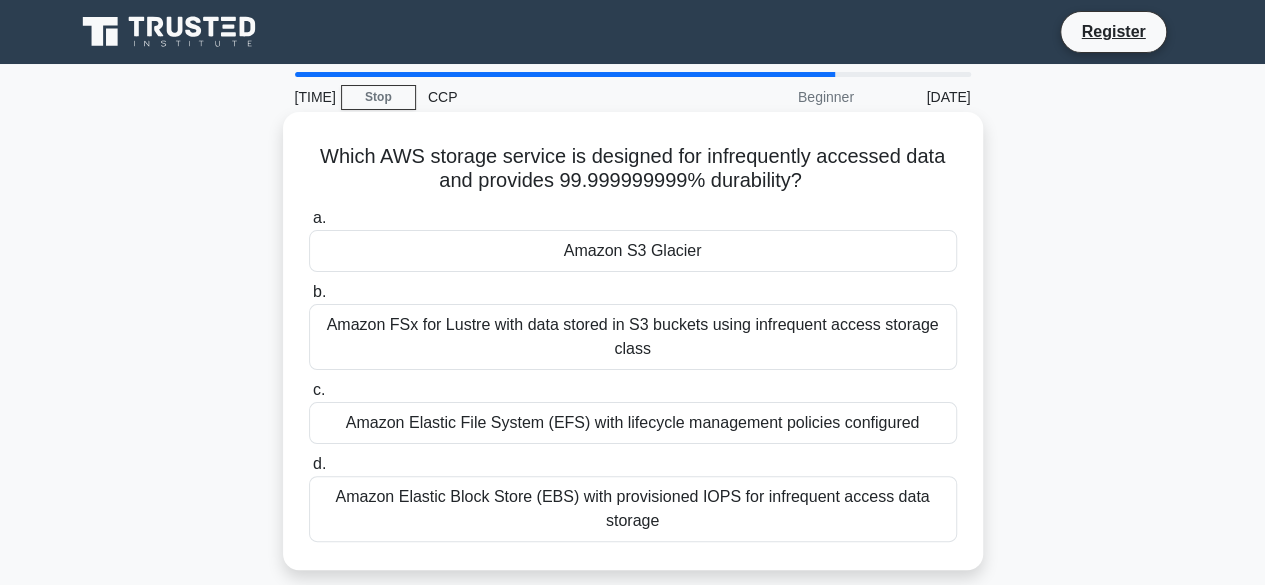 click on "Amazon Elastic File System (EFS) with lifecycle management policies configured" at bounding box center [633, 423] 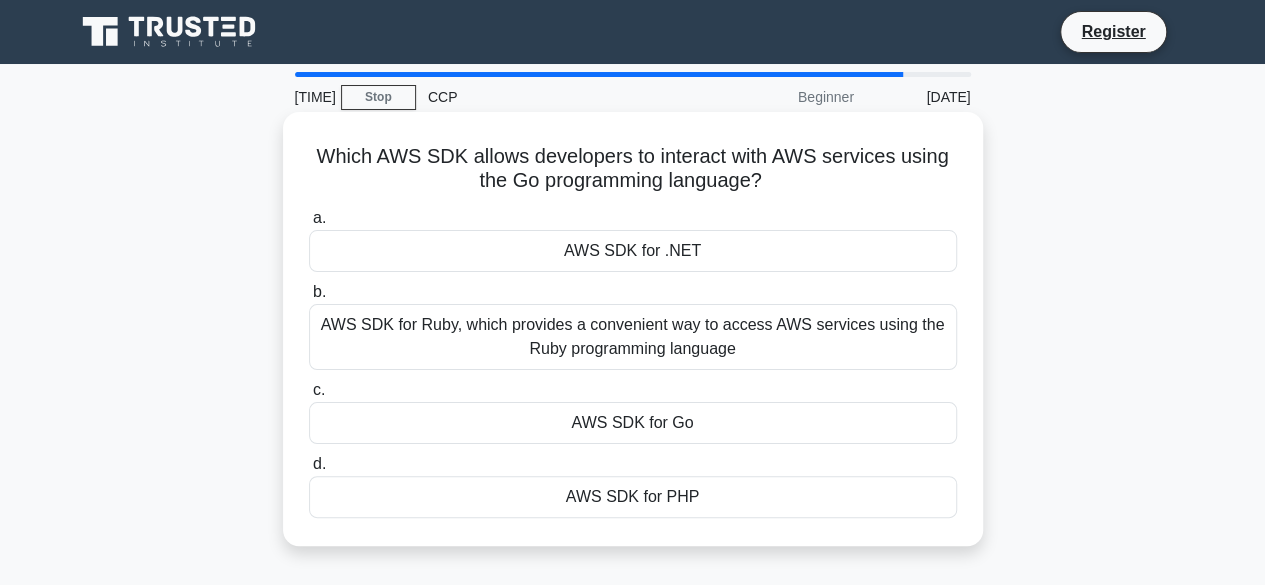 click on "AWS SDK for Go" at bounding box center [633, 423] 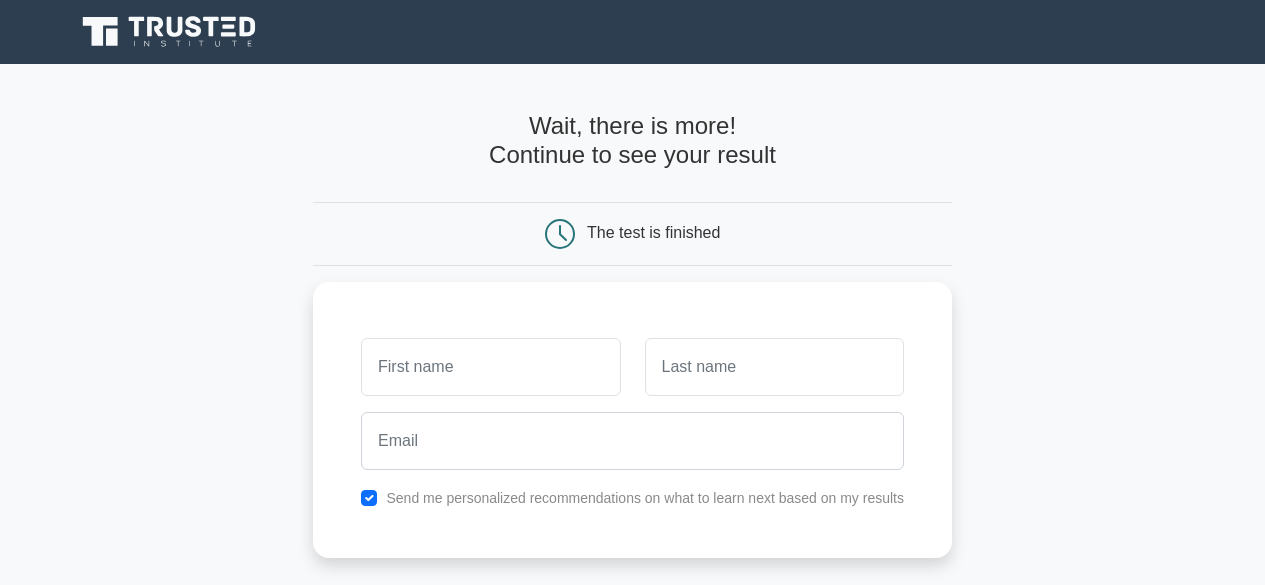scroll, scrollTop: 0, scrollLeft: 0, axis: both 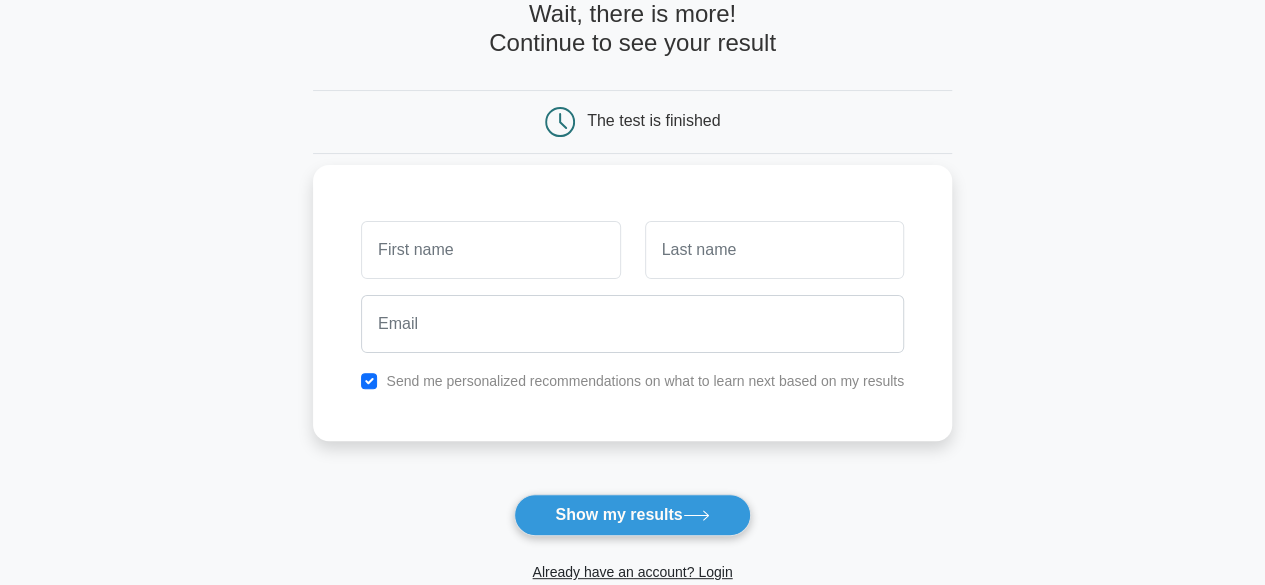 click at bounding box center (490, 250) 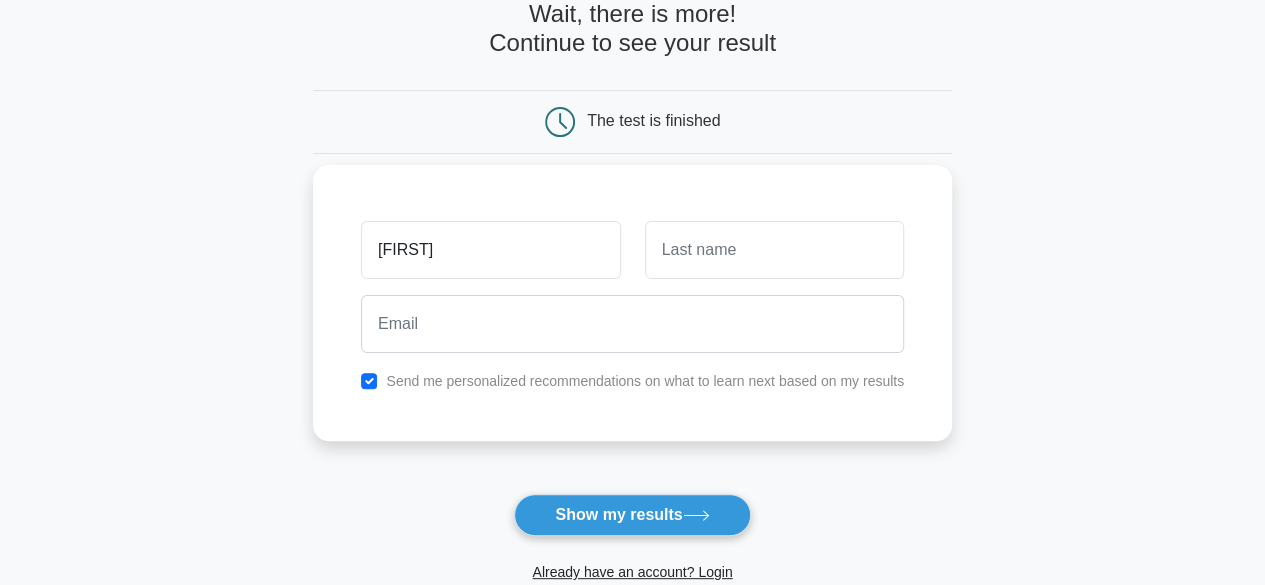 type on "gowtham" 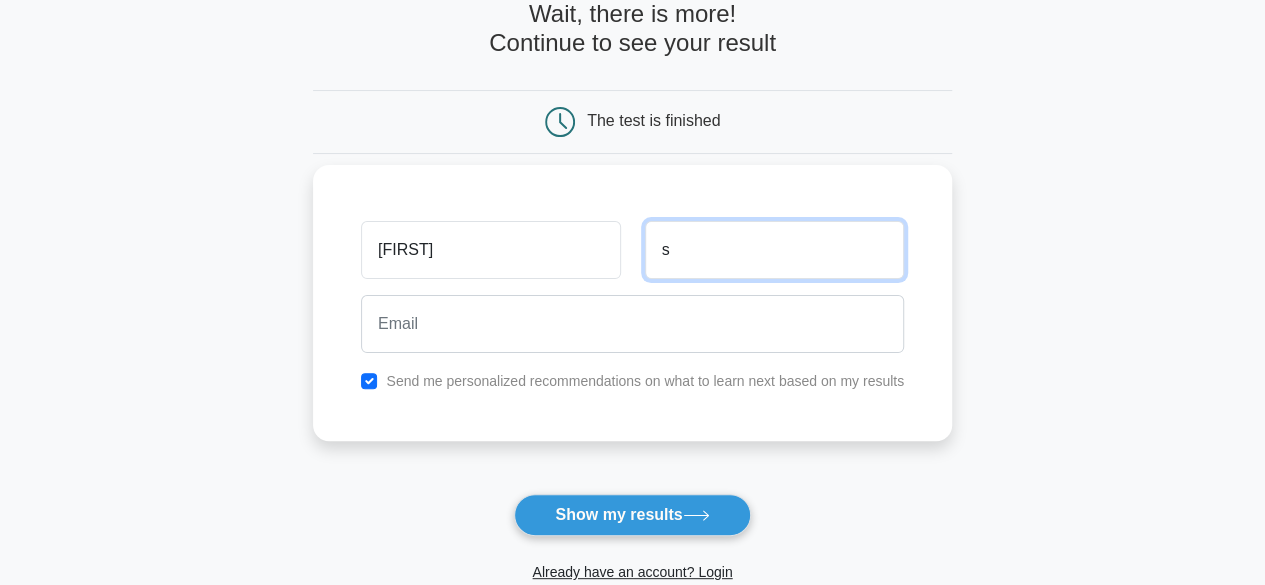 click on "s" at bounding box center (774, 250) 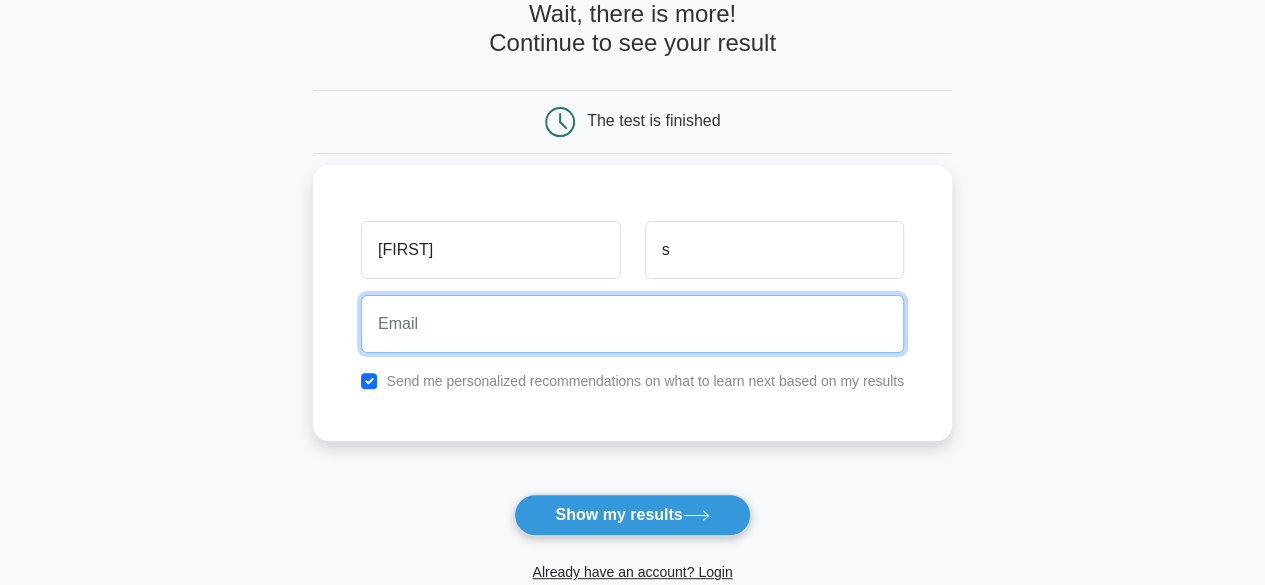 click at bounding box center (632, 324) 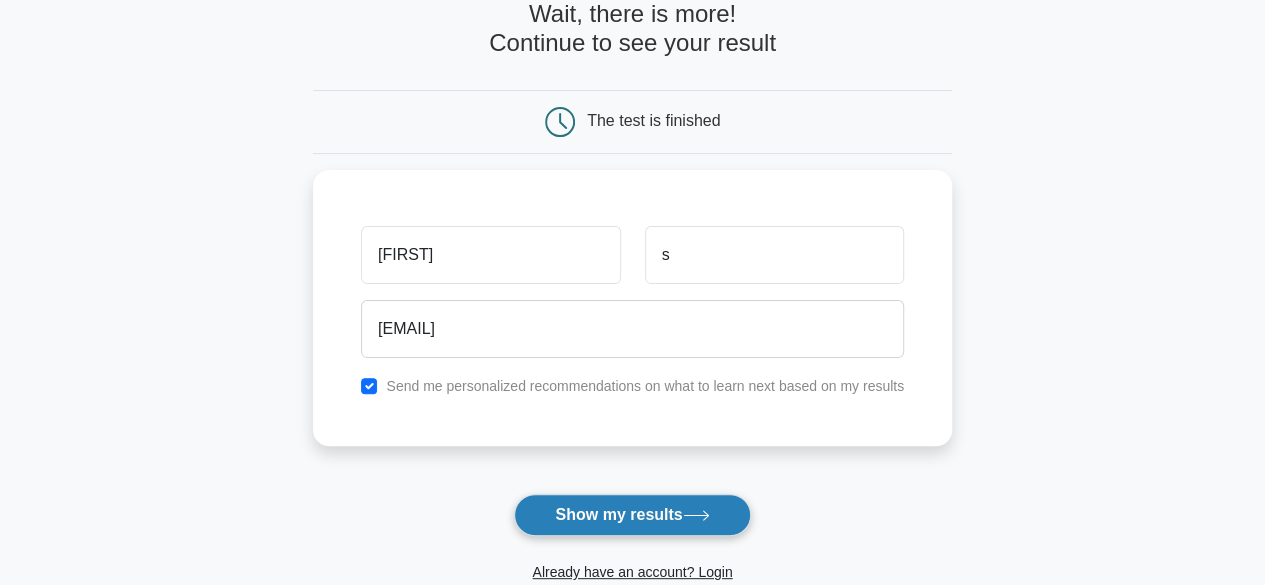 click on "Show my results" at bounding box center [632, 515] 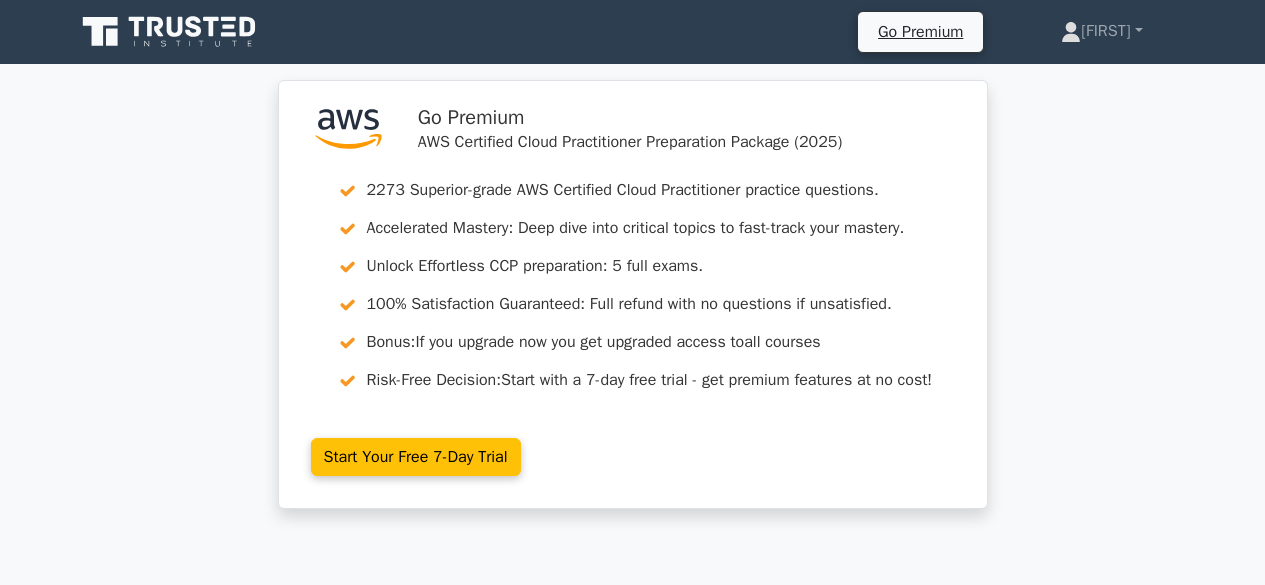 scroll, scrollTop: 0, scrollLeft: 0, axis: both 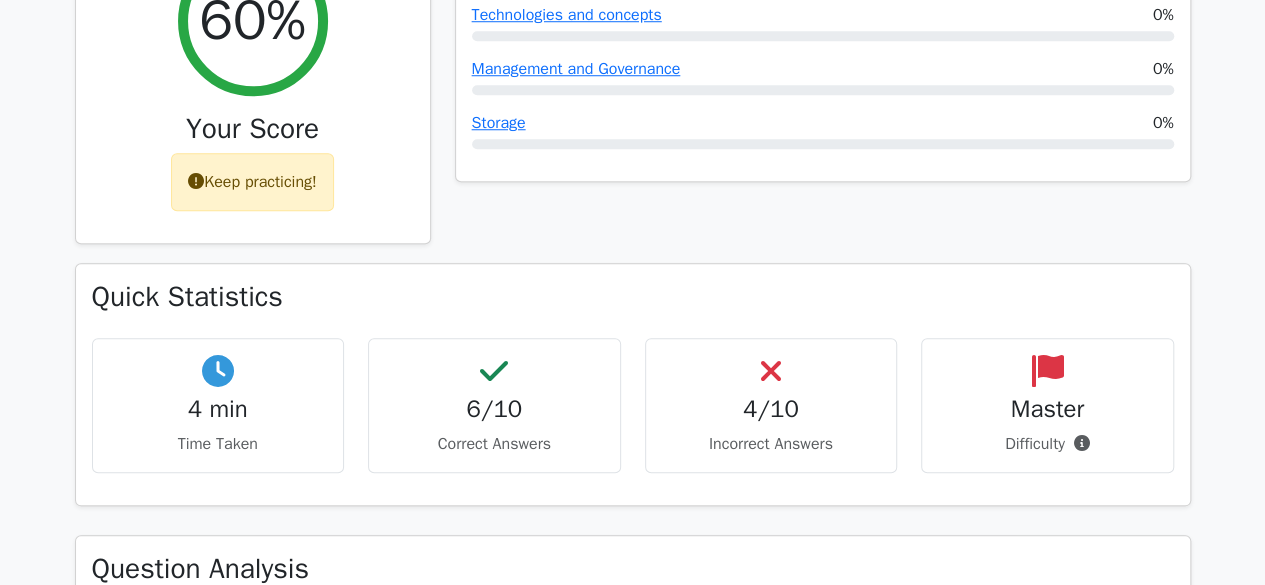 click on "6/10" at bounding box center (218, 409) 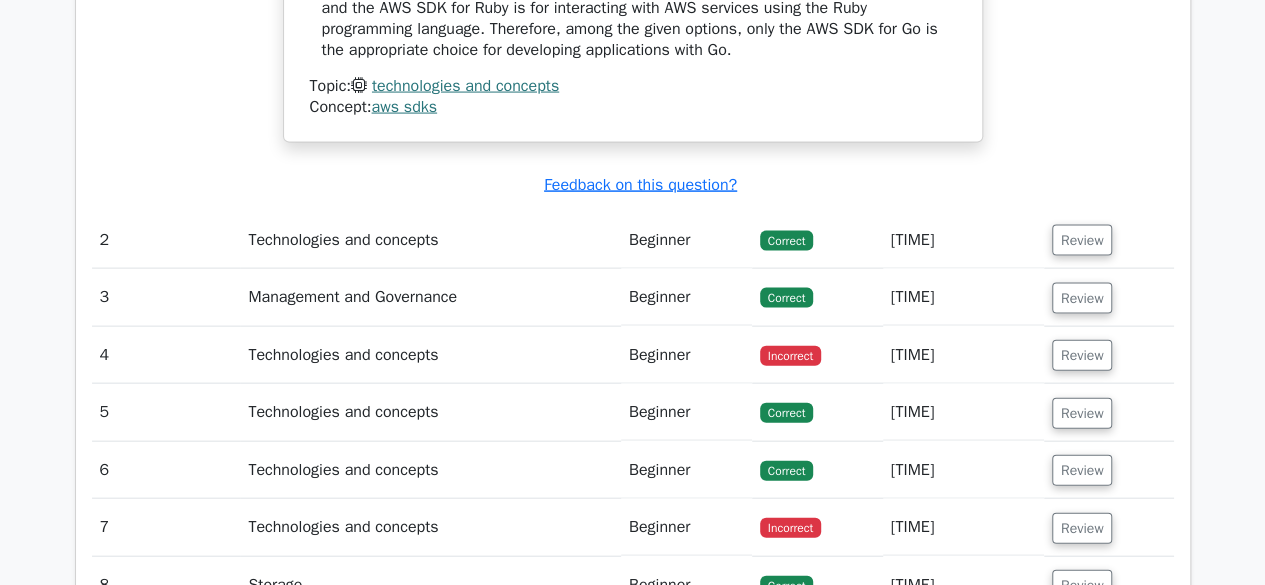 scroll, scrollTop: 2123, scrollLeft: 0, axis: vertical 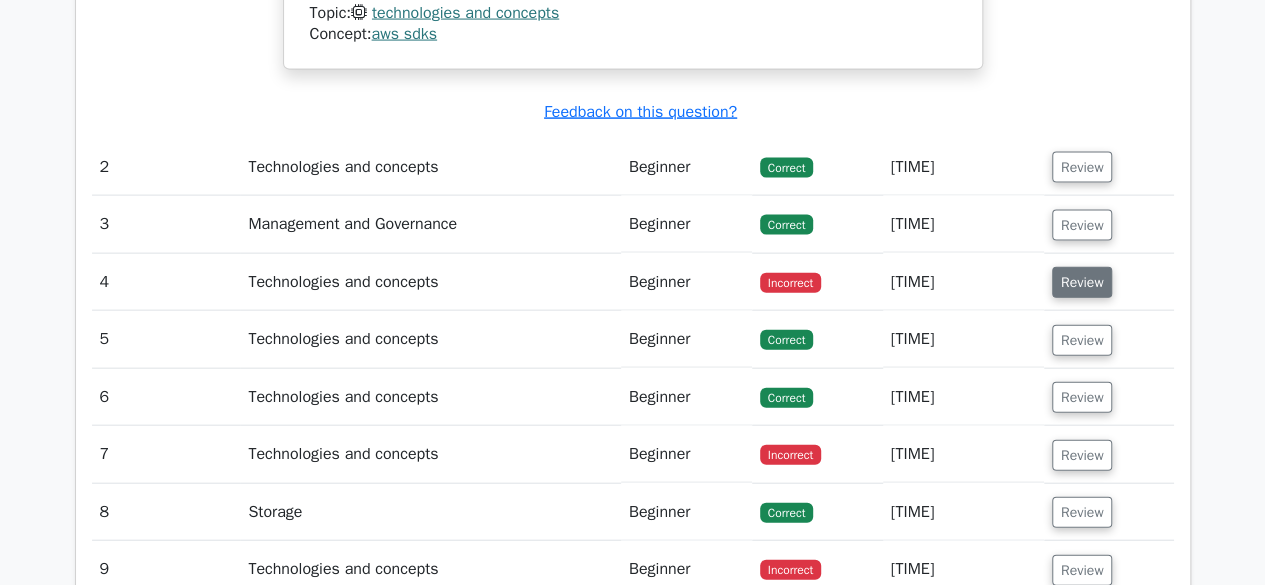 click on "Review" at bounding box center [1082, 282] 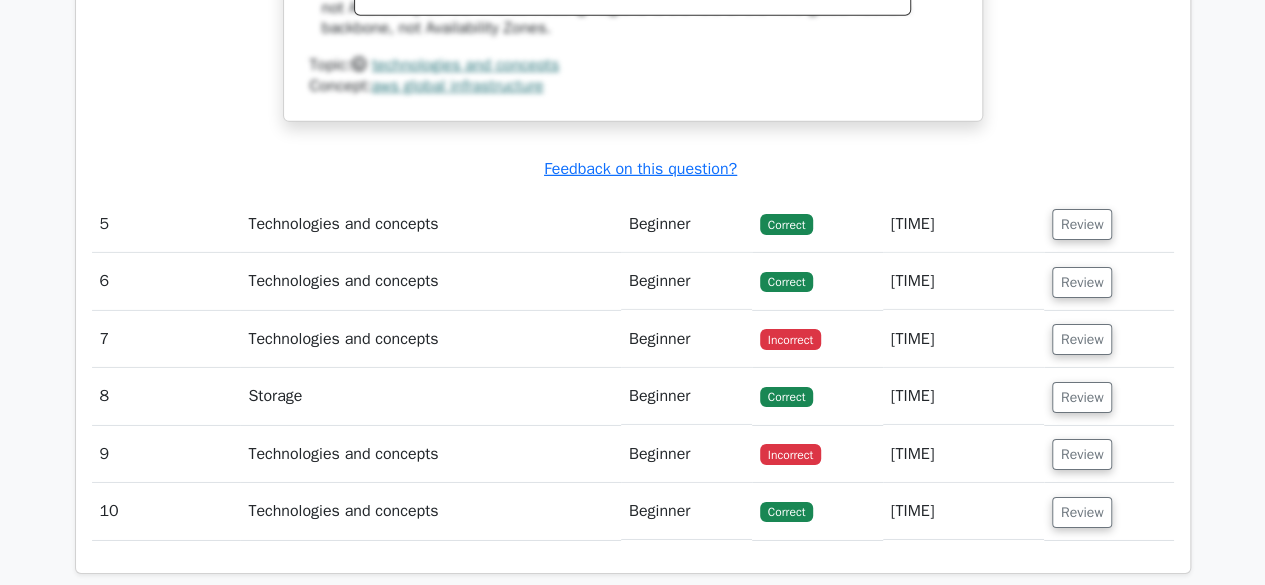 scroll, scrollTop: 3149, scrollLeft: 0, axis: vertical 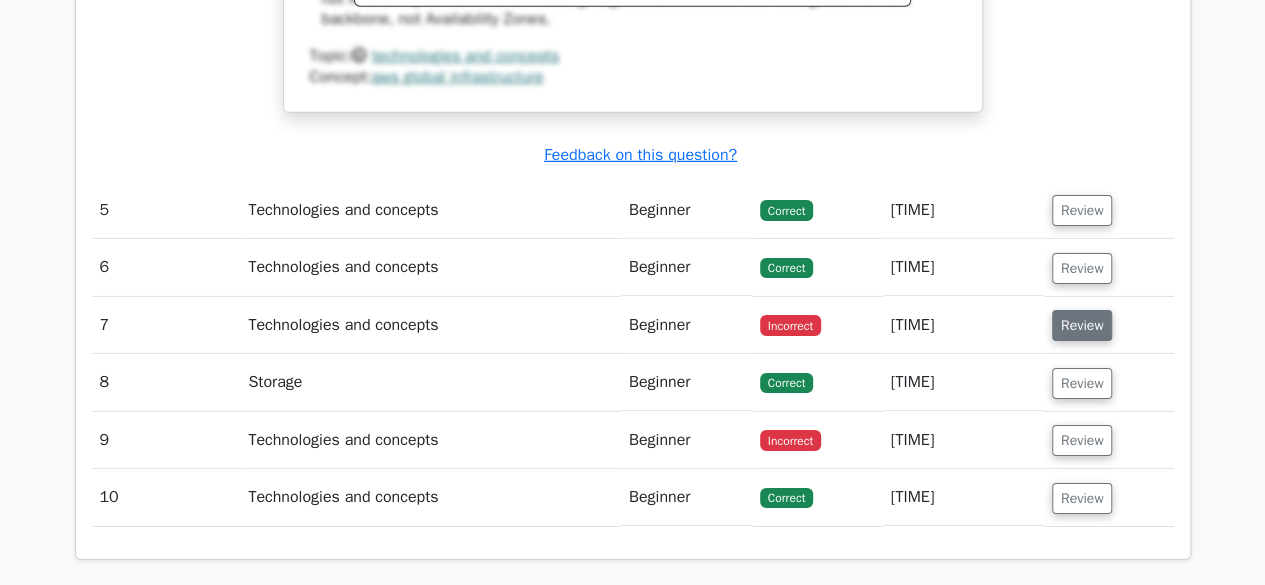 click on "Review" at bounding box center [1082, 325] 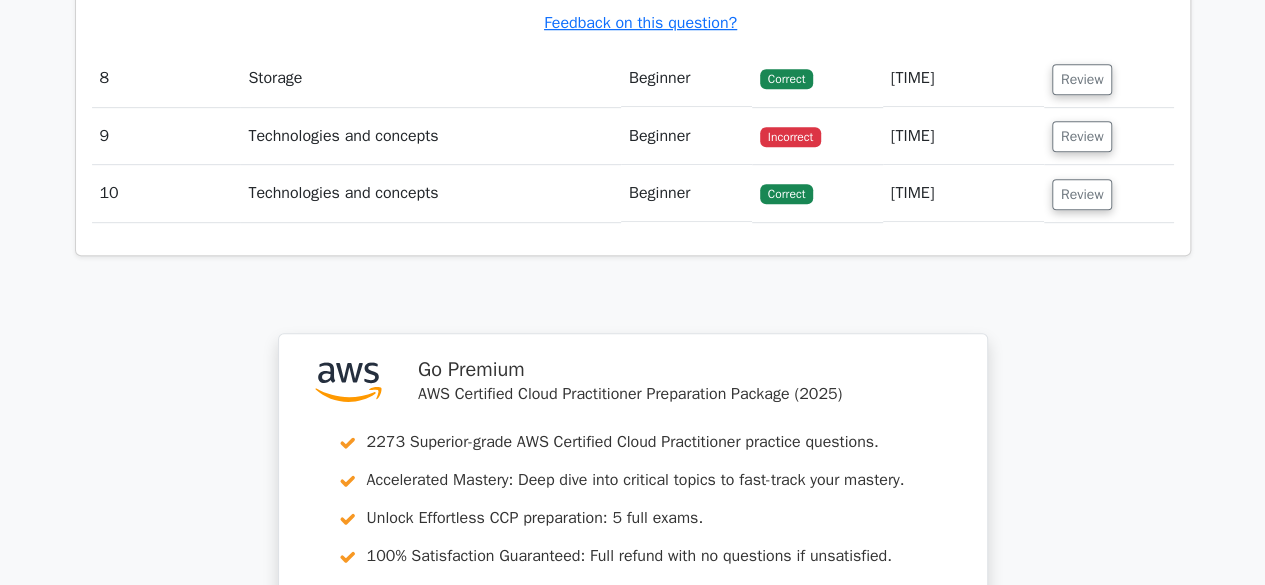 scroll, scrollTop: 4184, scrollLeft: 0, axis: vertical 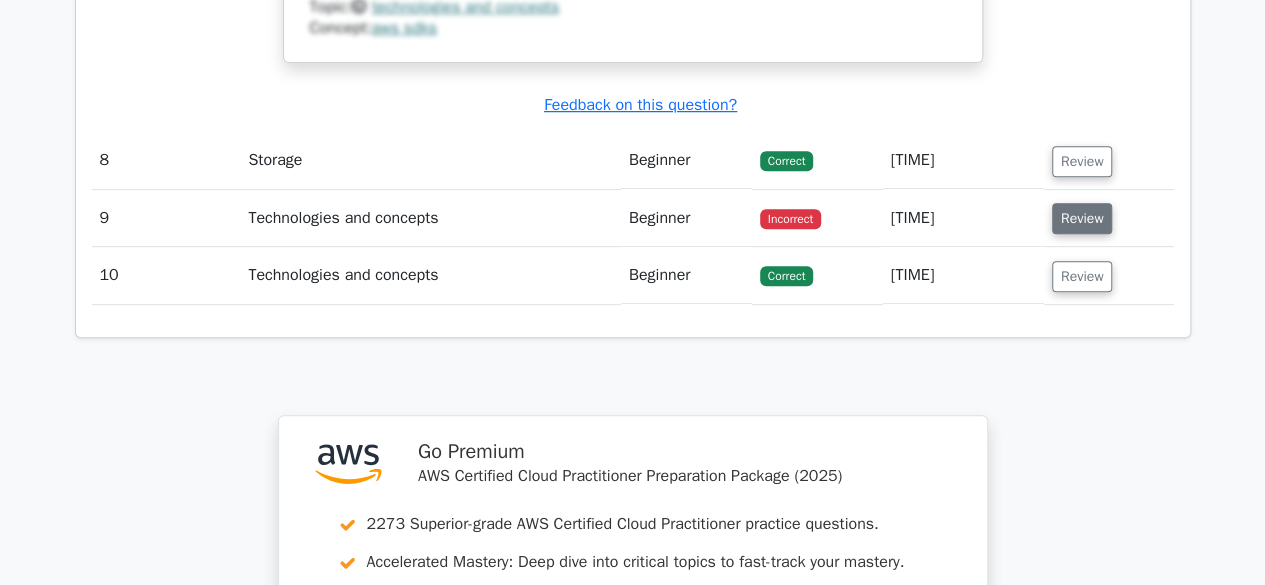 click on "Review" at bounding box center (1082, 218) 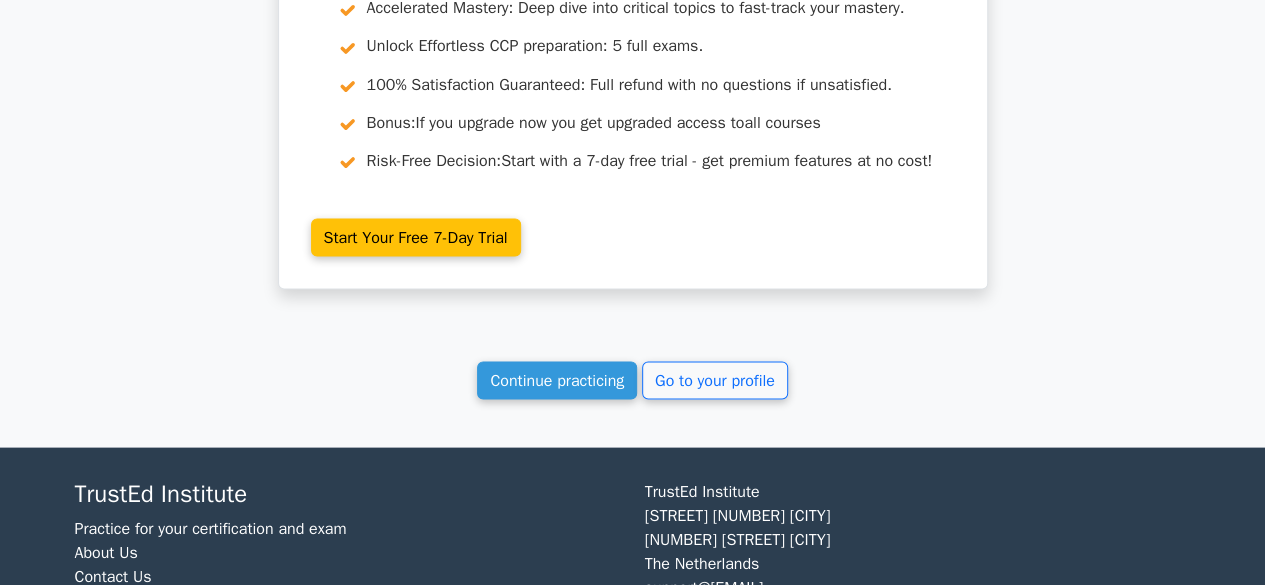 scroll, scrollTop: 5723, scrollLeft: 0, axis: vertical 